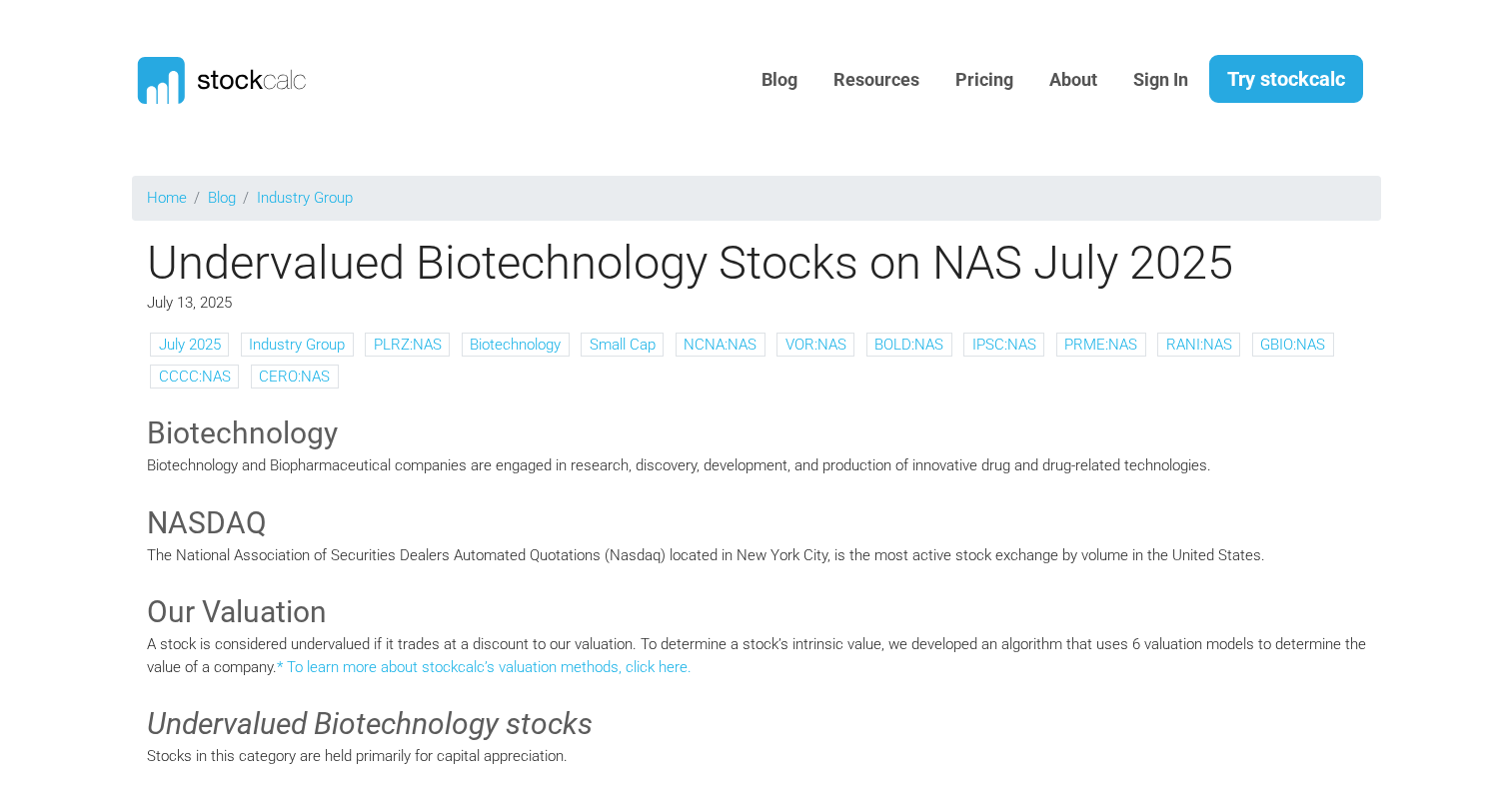scroll, scrollTop: 399, scrollLeft: 0, axis: vertical 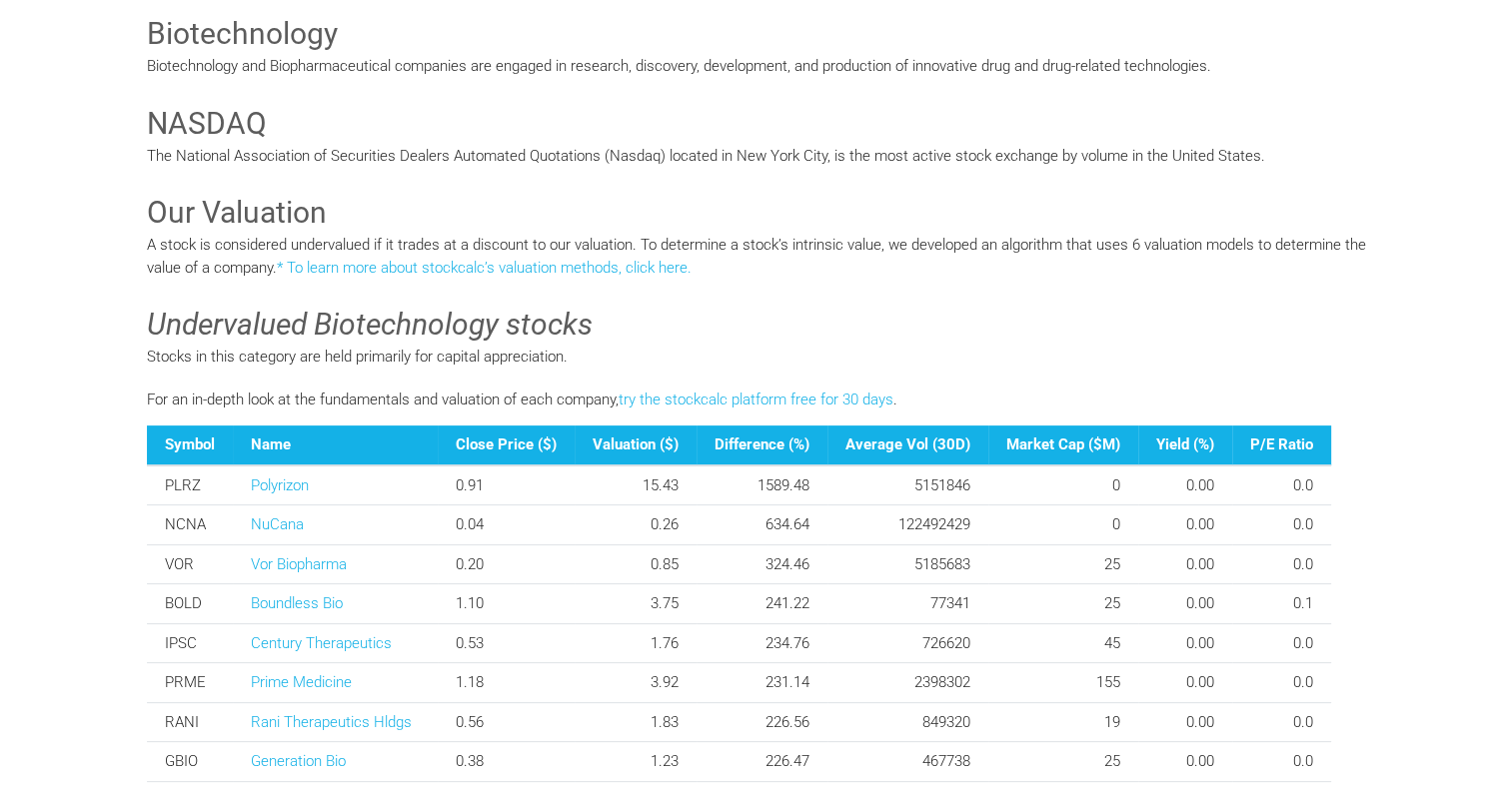 click on "Undervalued Biotechnology stocks" at bounding box center (756, 325) 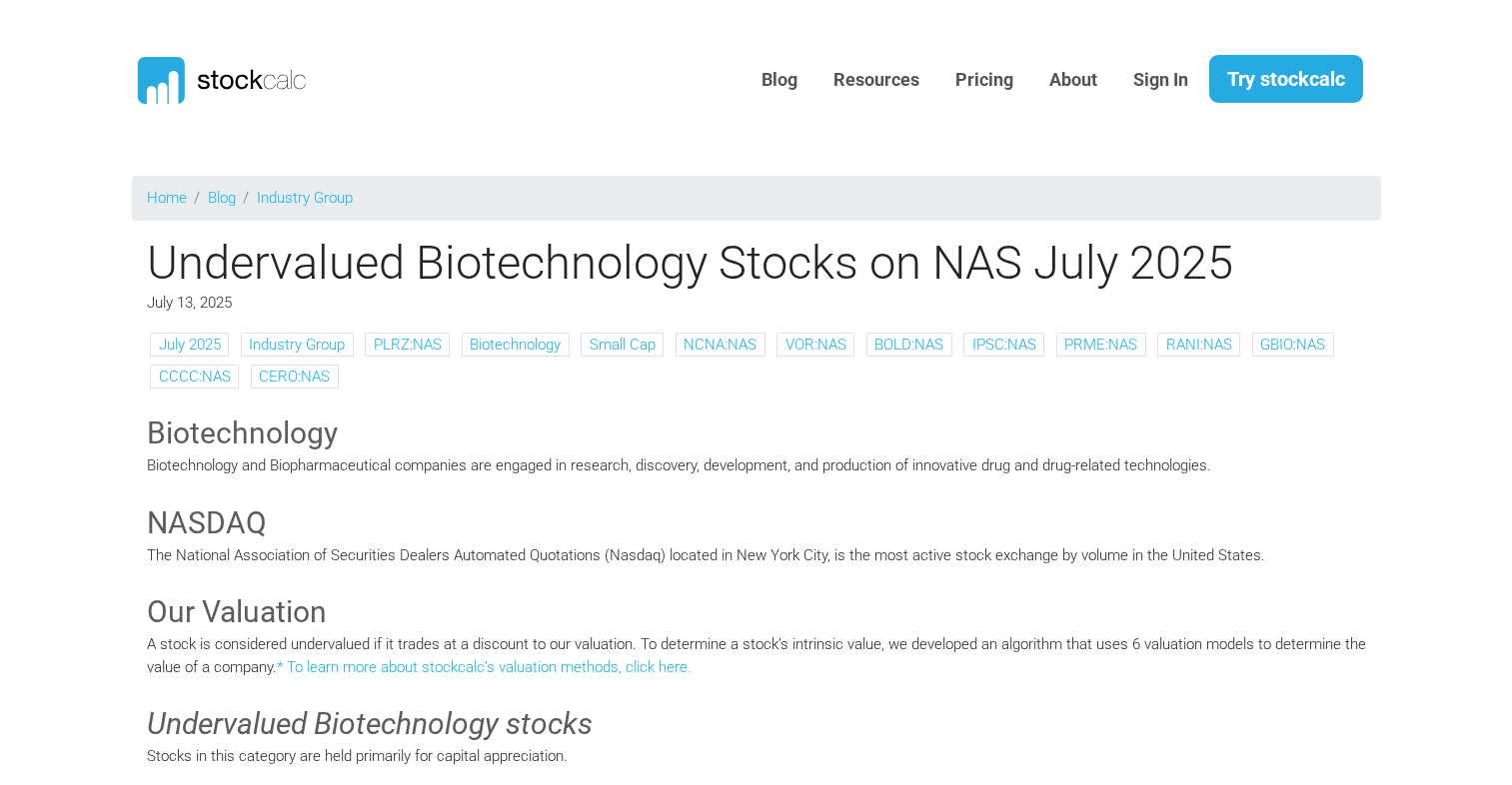 scroll, scrollTop: 399, scrollLeft: 0, axis: vertical 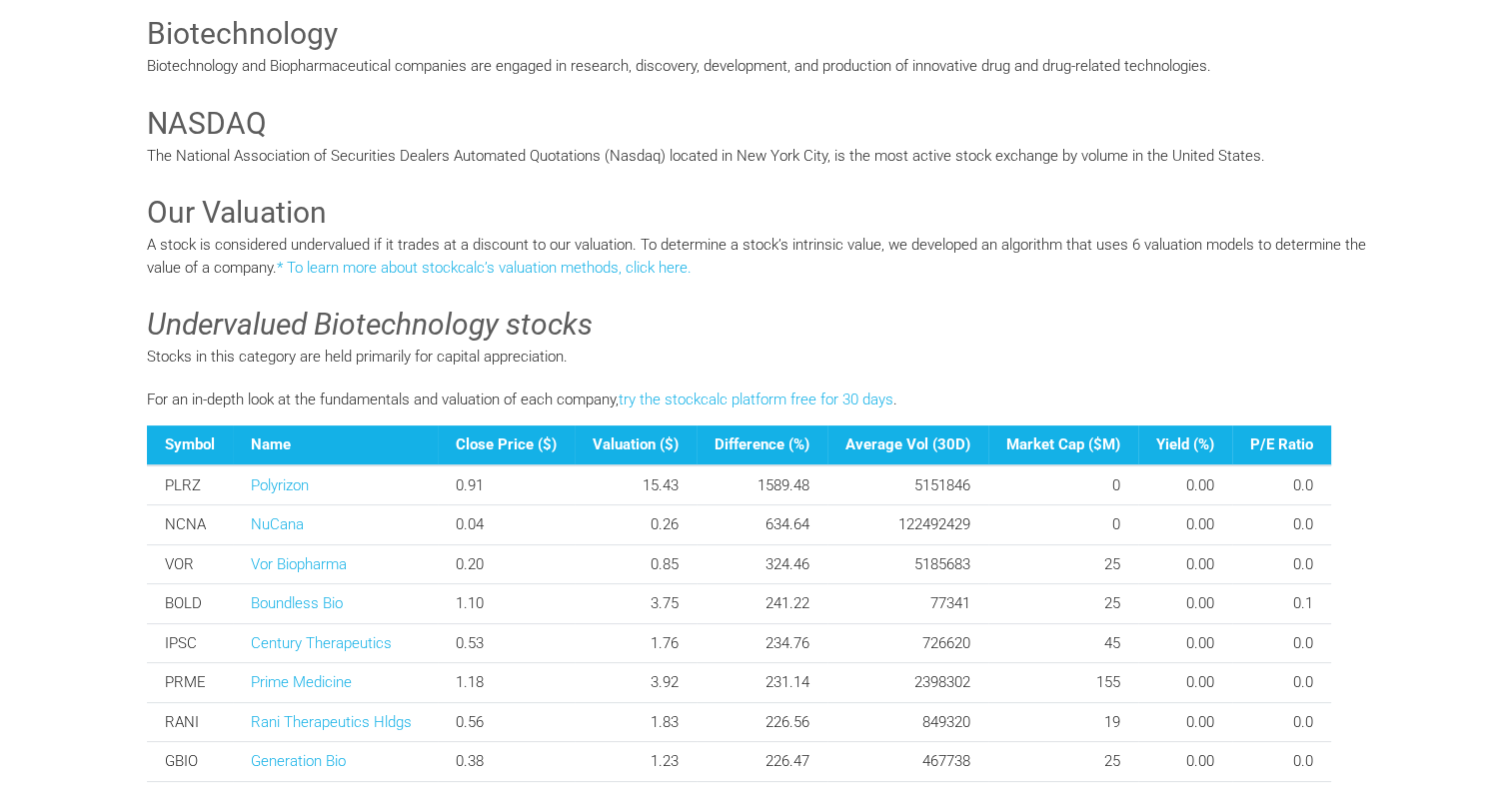 click on "A stock is considered undervalued if it trades at a discount to our valuation. To determine a stock’s intrinsic value, we developed an algorithm that uses 6 valuation models to determine the value of a company. *   To learn more about stockcalc’s valuation methods, click here." at bounding box center (756, 256) 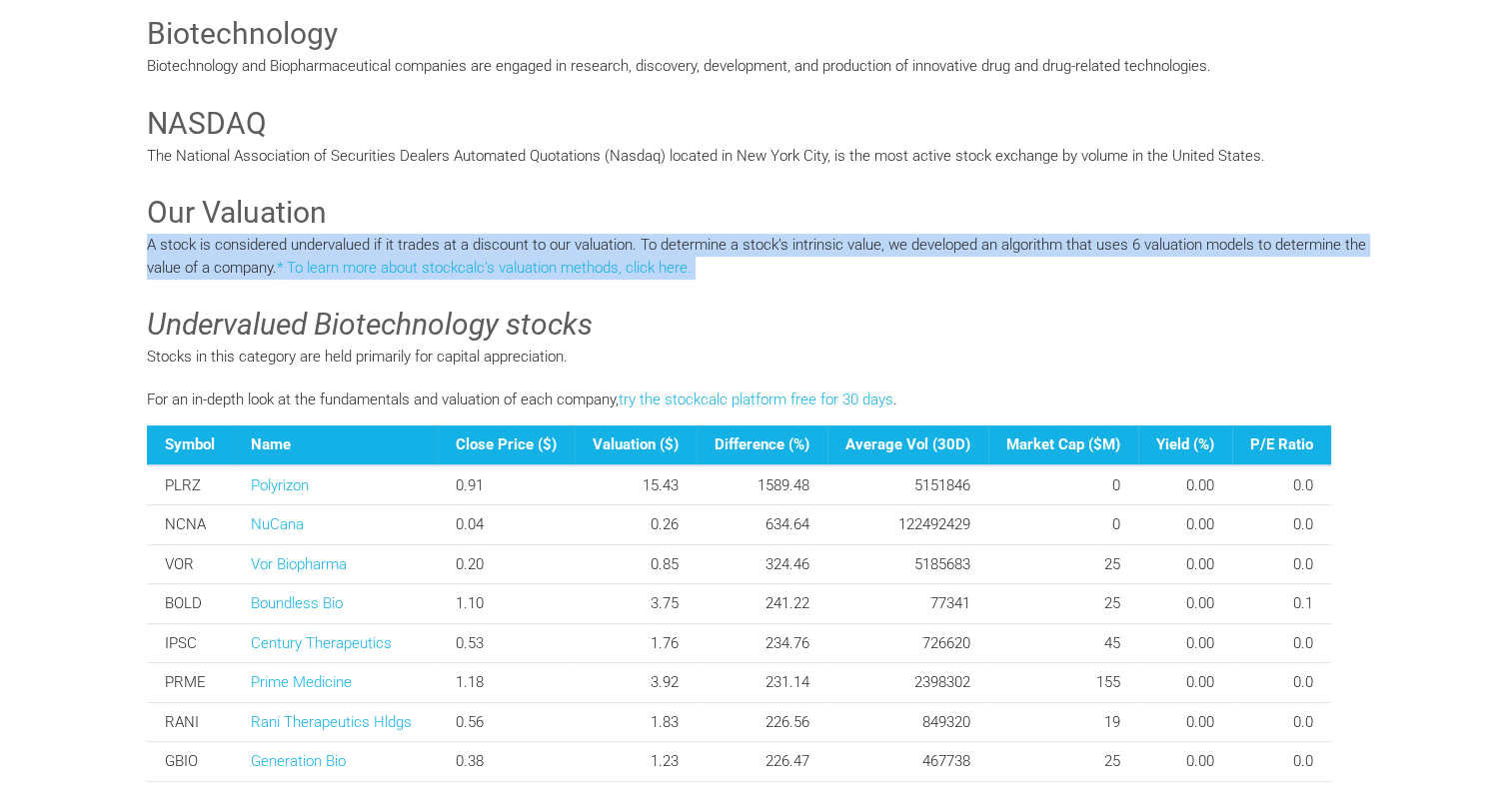click on "A stock is considered undervalued if it trades at a discount to our valuation. To determine a stock’s intrinsic value, we developed an algorithm that uses 6 valuation models to determine the value of a company. *   To learn more about stockcalc’s valuation methods, click here." at bounding box center (756, 256) 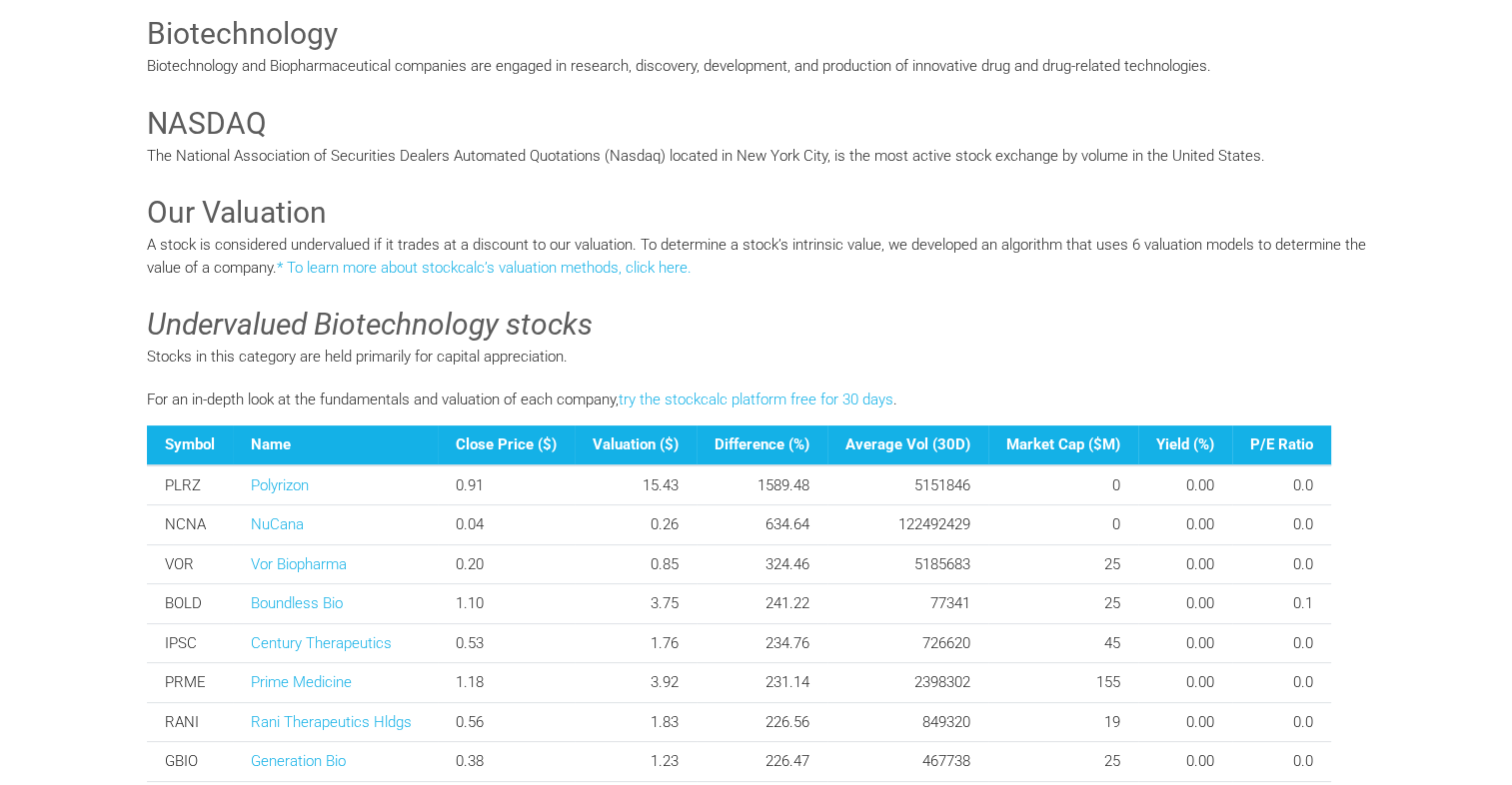 drag, startPoint x: 1047, startPoint y: 270, endPoint x: 966, endPoint y: 362, distance: 122.57651 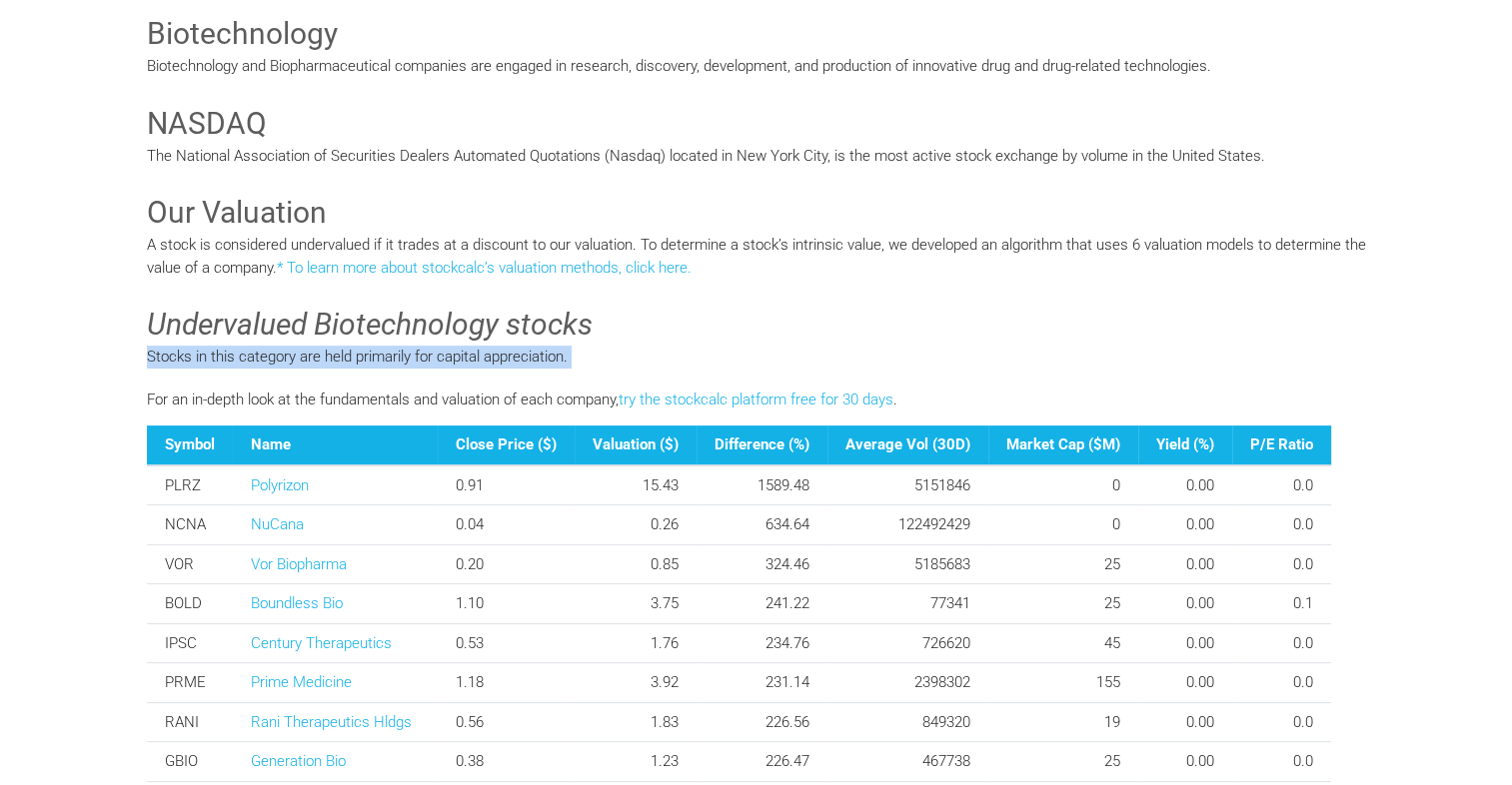click on "Stocks in this category are held primarily for capital appreciation." at bounding box center [756, 357] 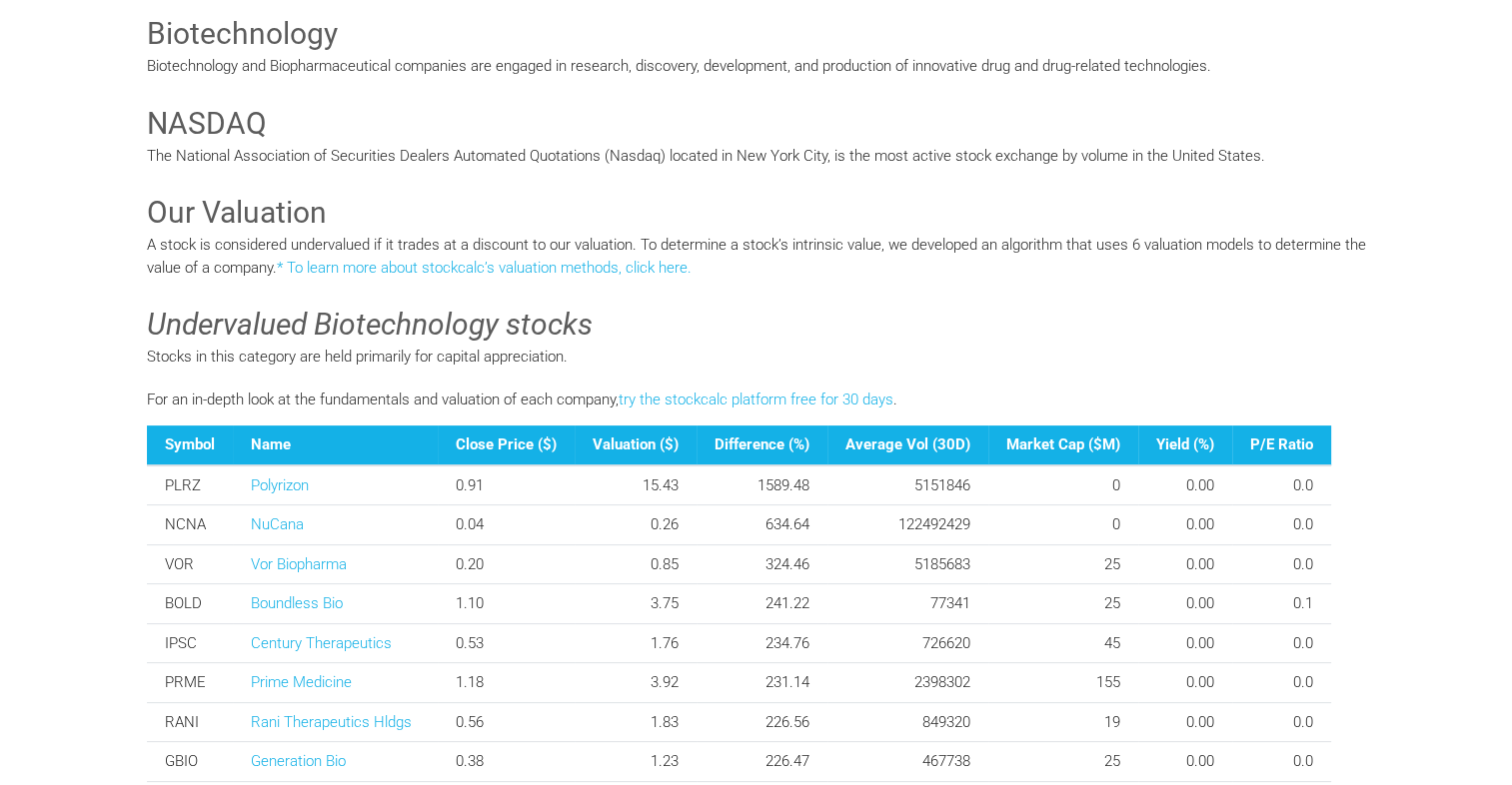 click on "Stocks in this category are held primarily for capital appreciation." at bounding box center [756, 357] 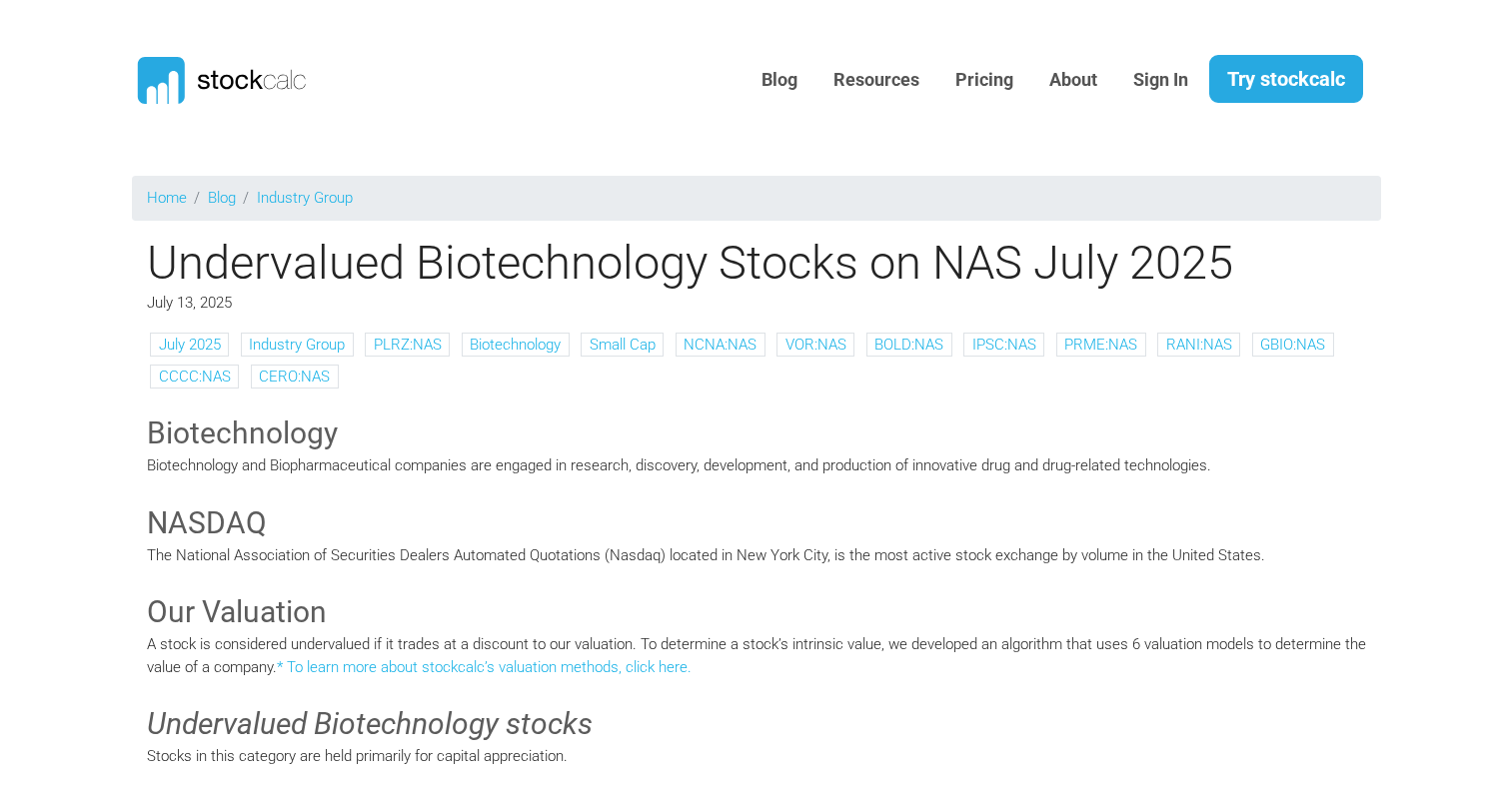 scroll, scrollTop: 399, scrollLeft: 0, axis: vertical 